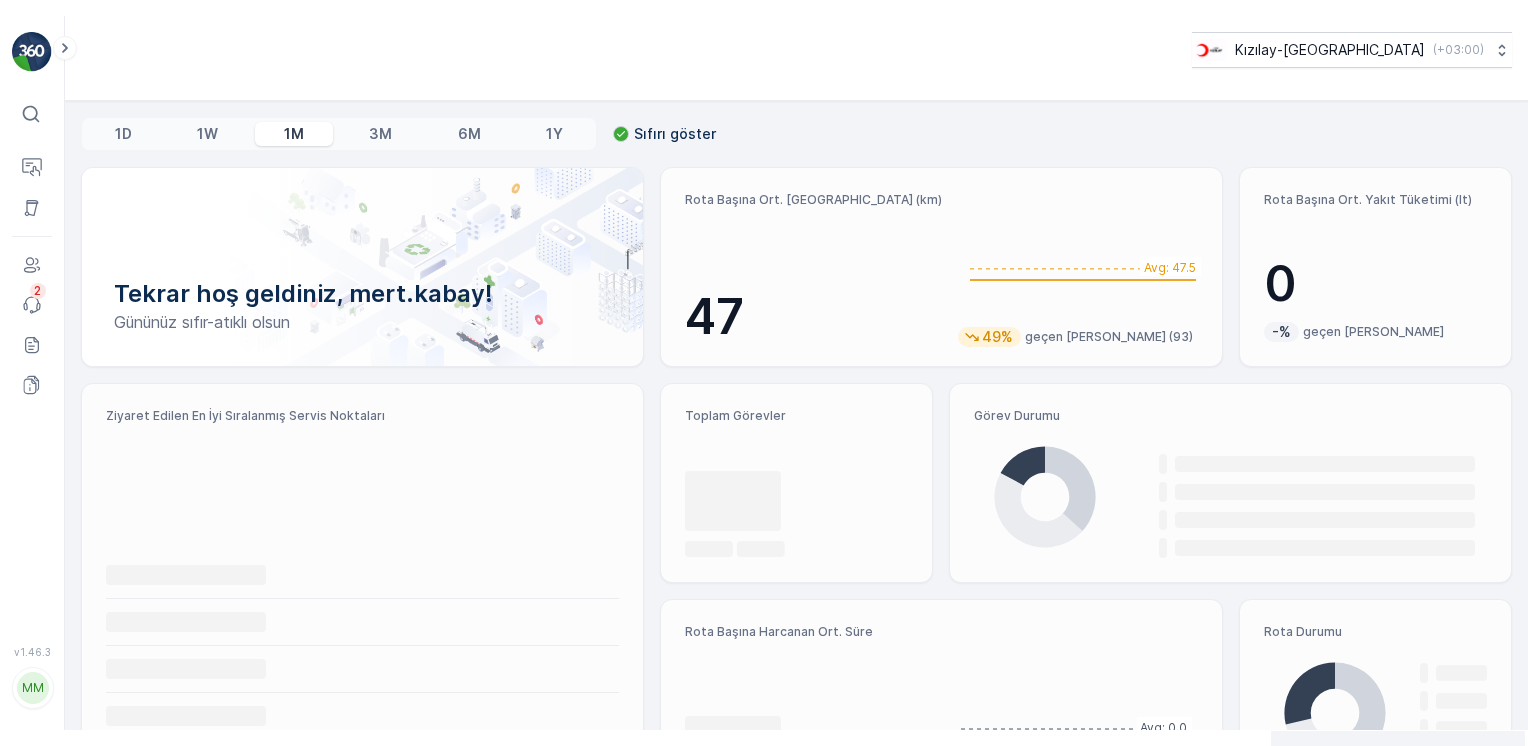 scroll, scrollTop: 0, scrollLeft: 0, axis: both 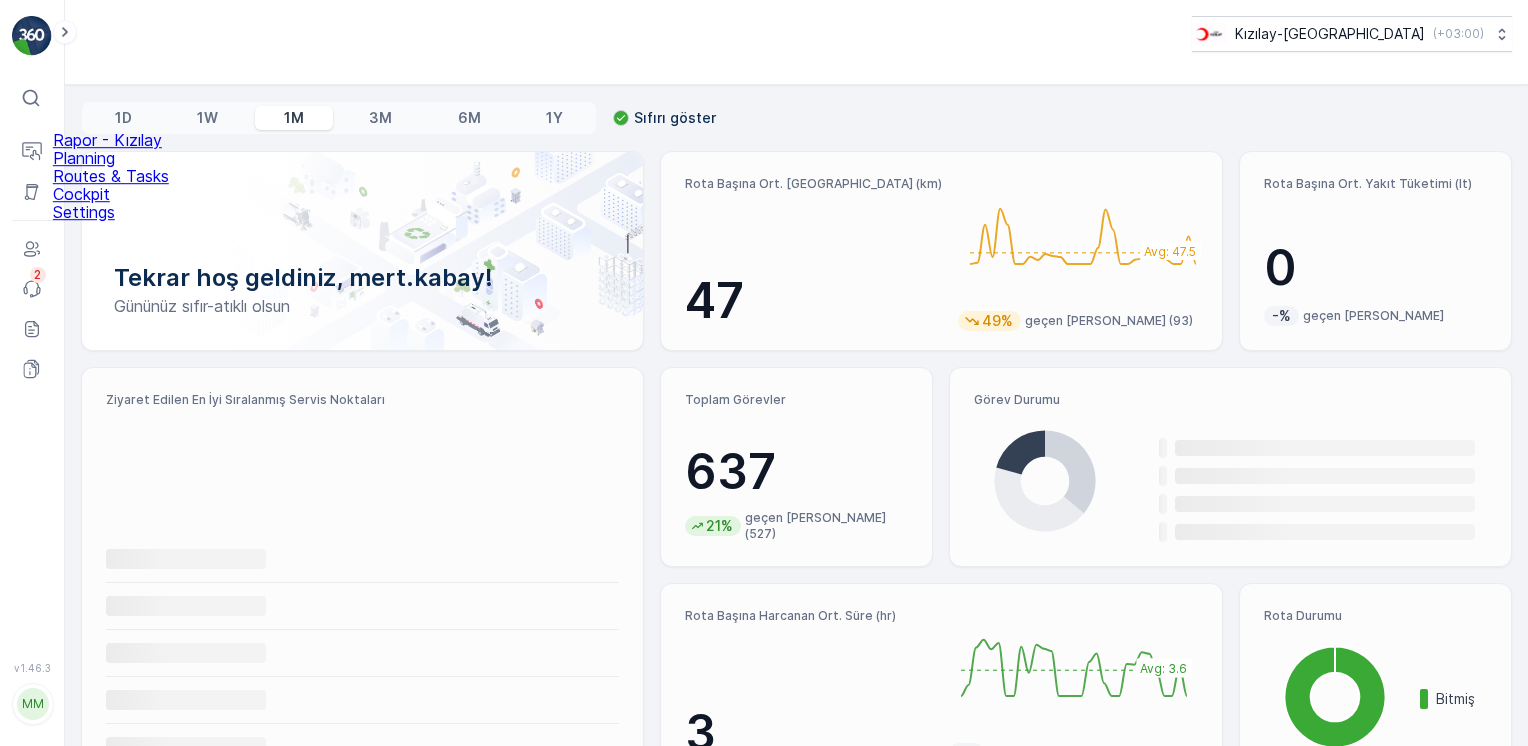 click on "Routes & Tasks" at bounding box center (111, 176) 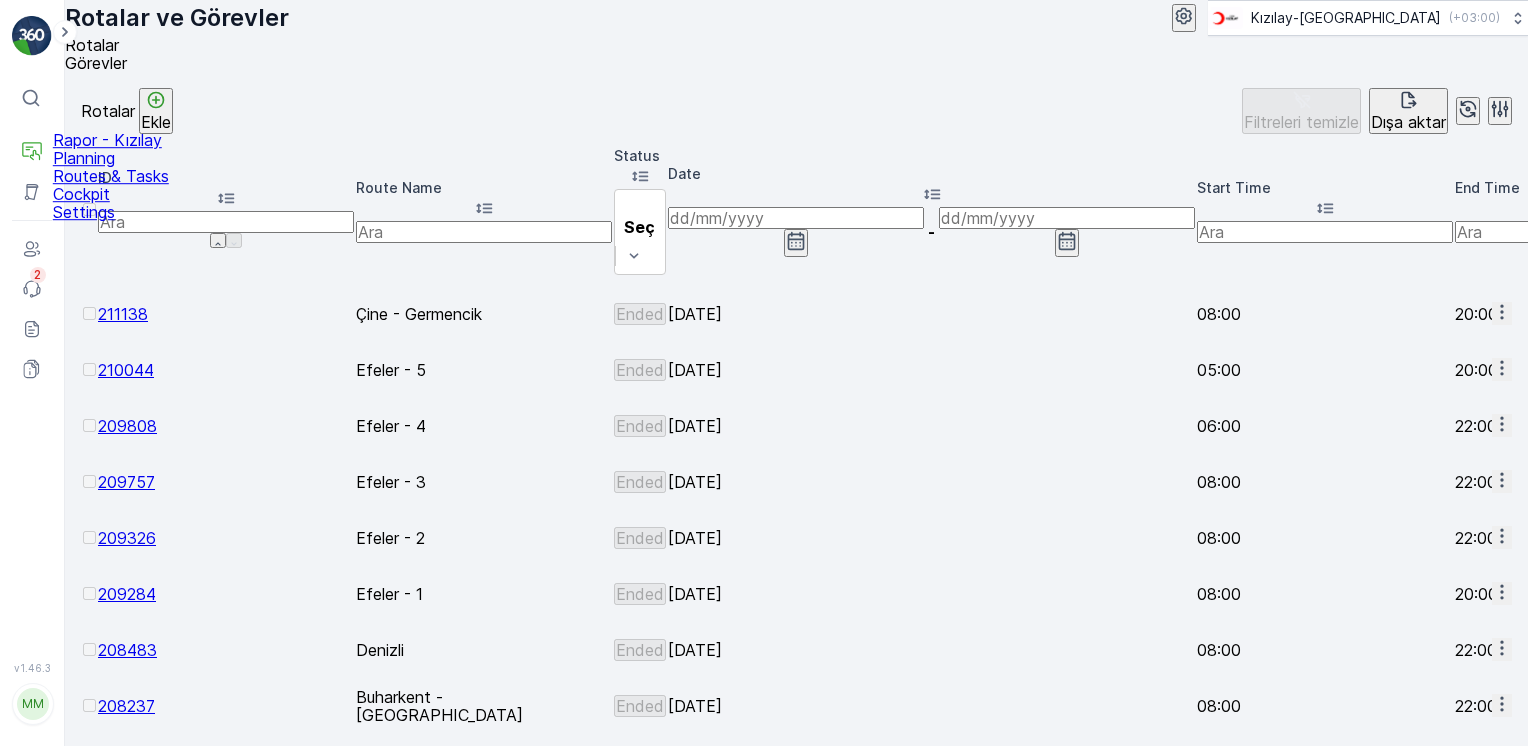click on "Rapor - Kızılay" at bounding box center (111, 140) 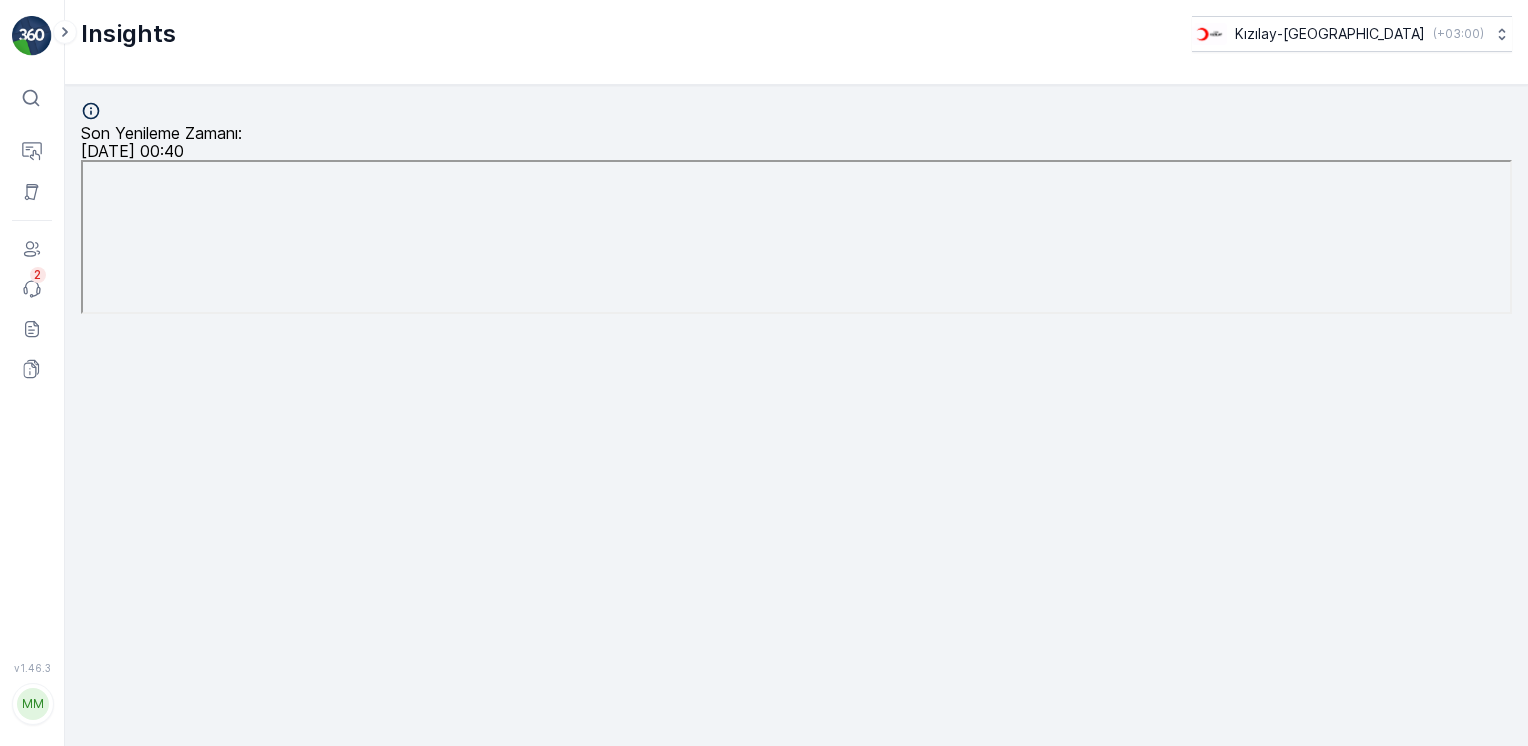 scroll, scrollTop: 21, scrollLeft: 0, axis: vertical 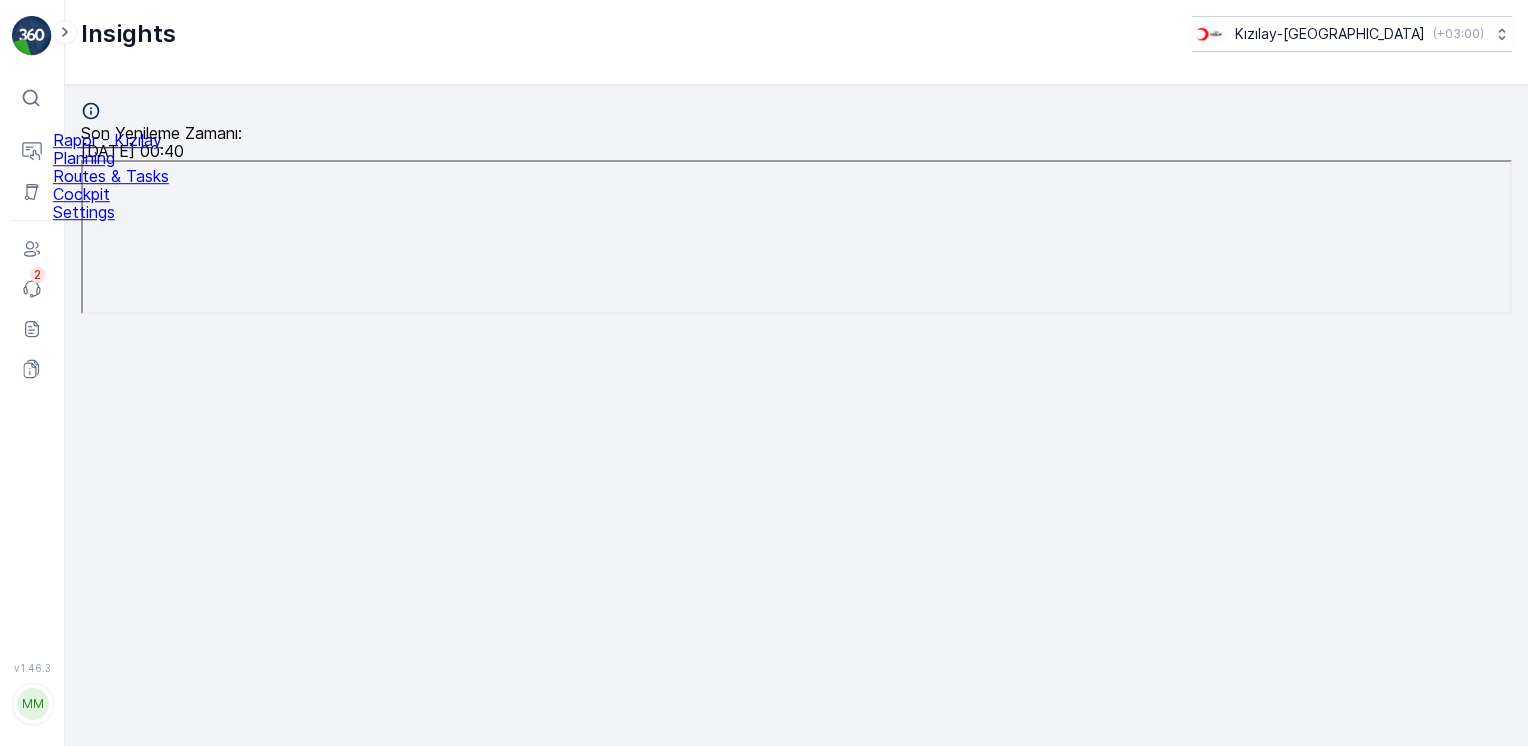 click on "Routes & Tasks" at bounding box center [111, 176] 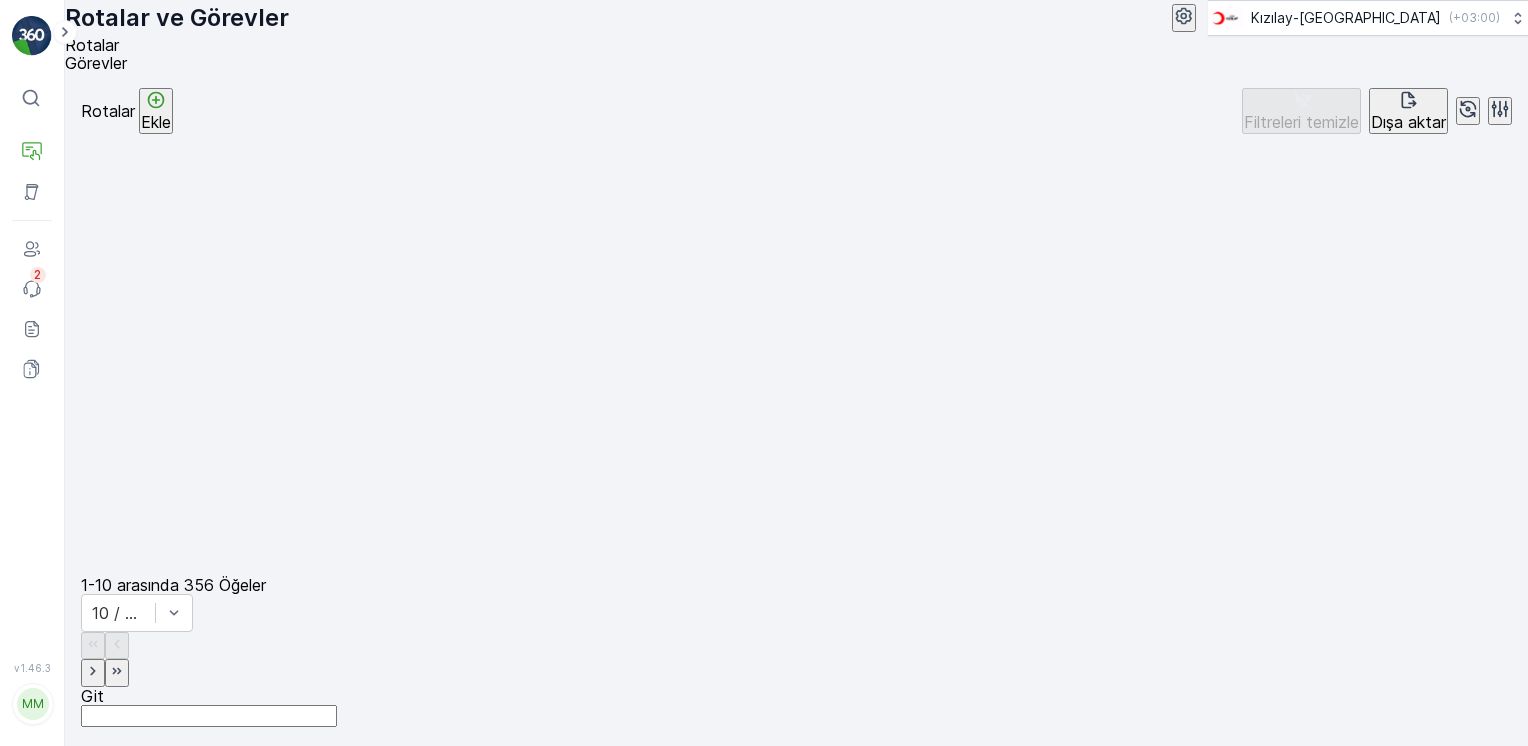 click on "Ekle" at bounding box center (156, 122) 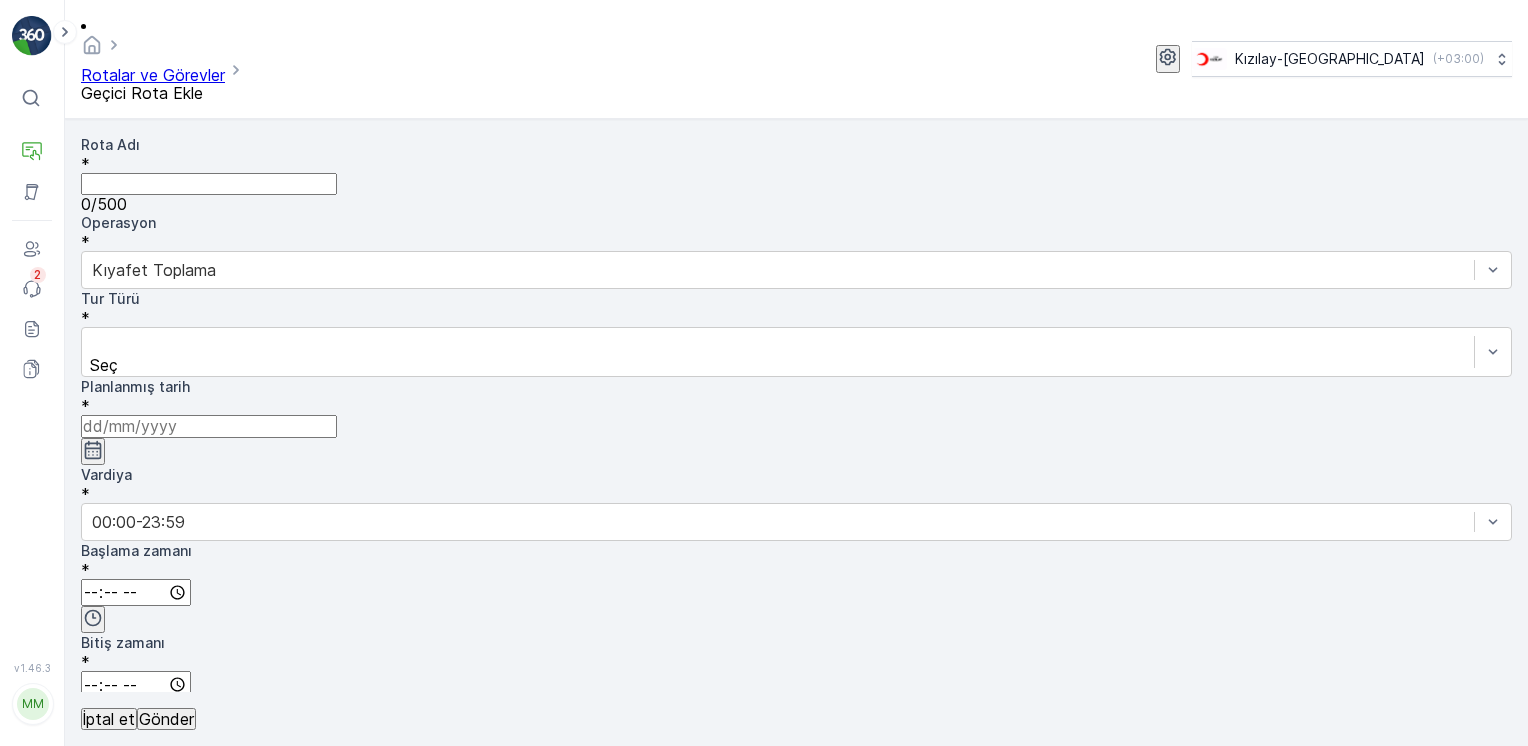 click on "Rota Adı" at bounding box center [209, 184] 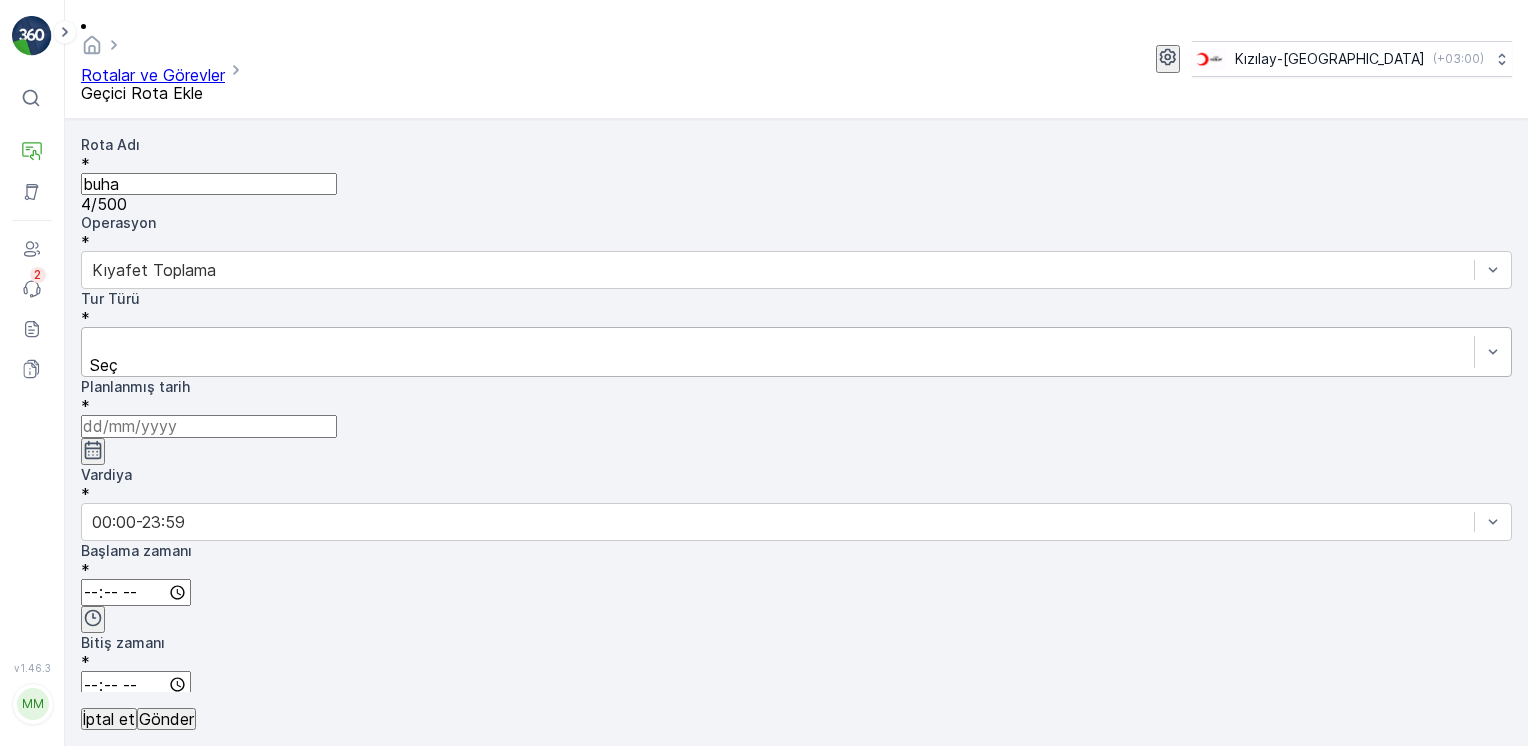 type on "Buharkent - [GEOGRAPHIC_DATA]" 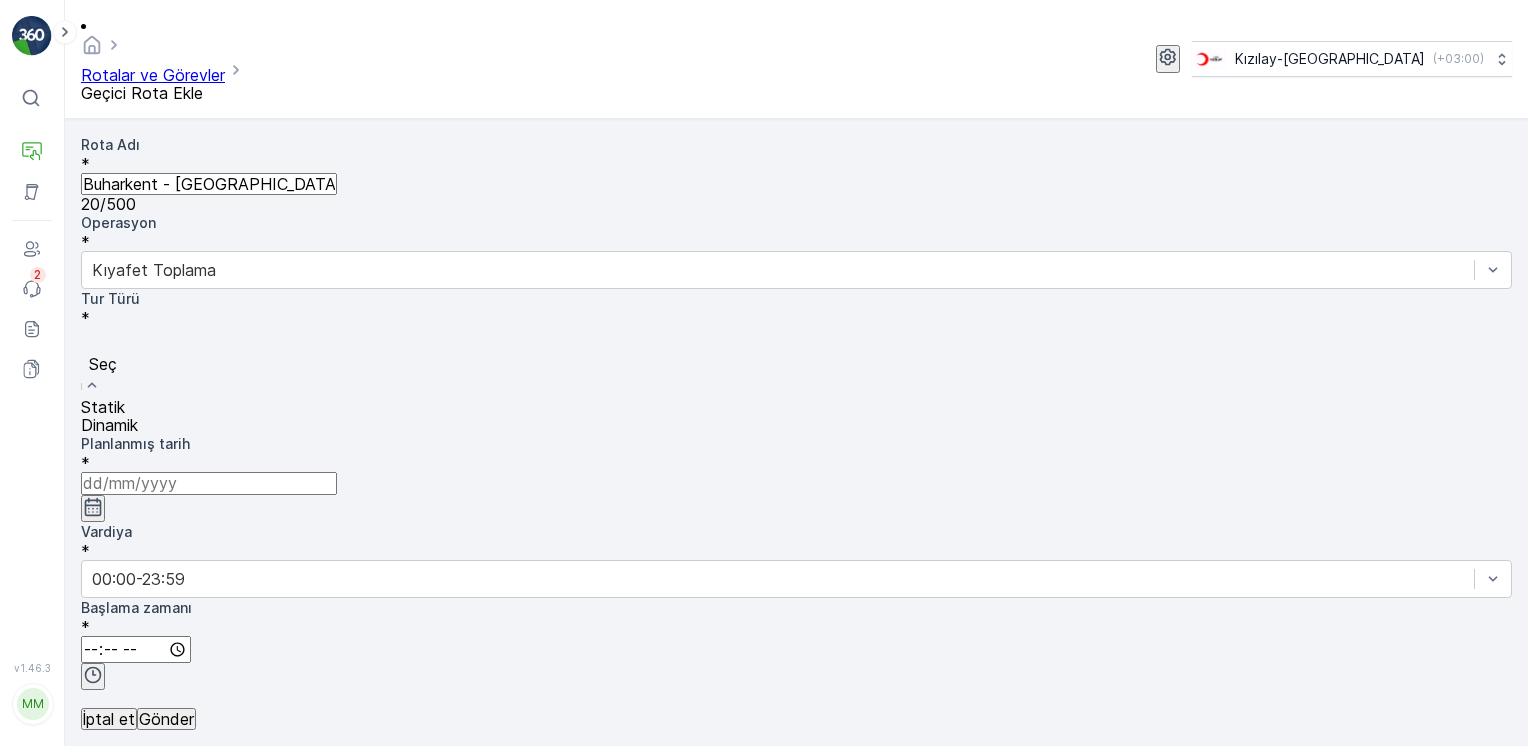 click at bounding box center [796, 342] 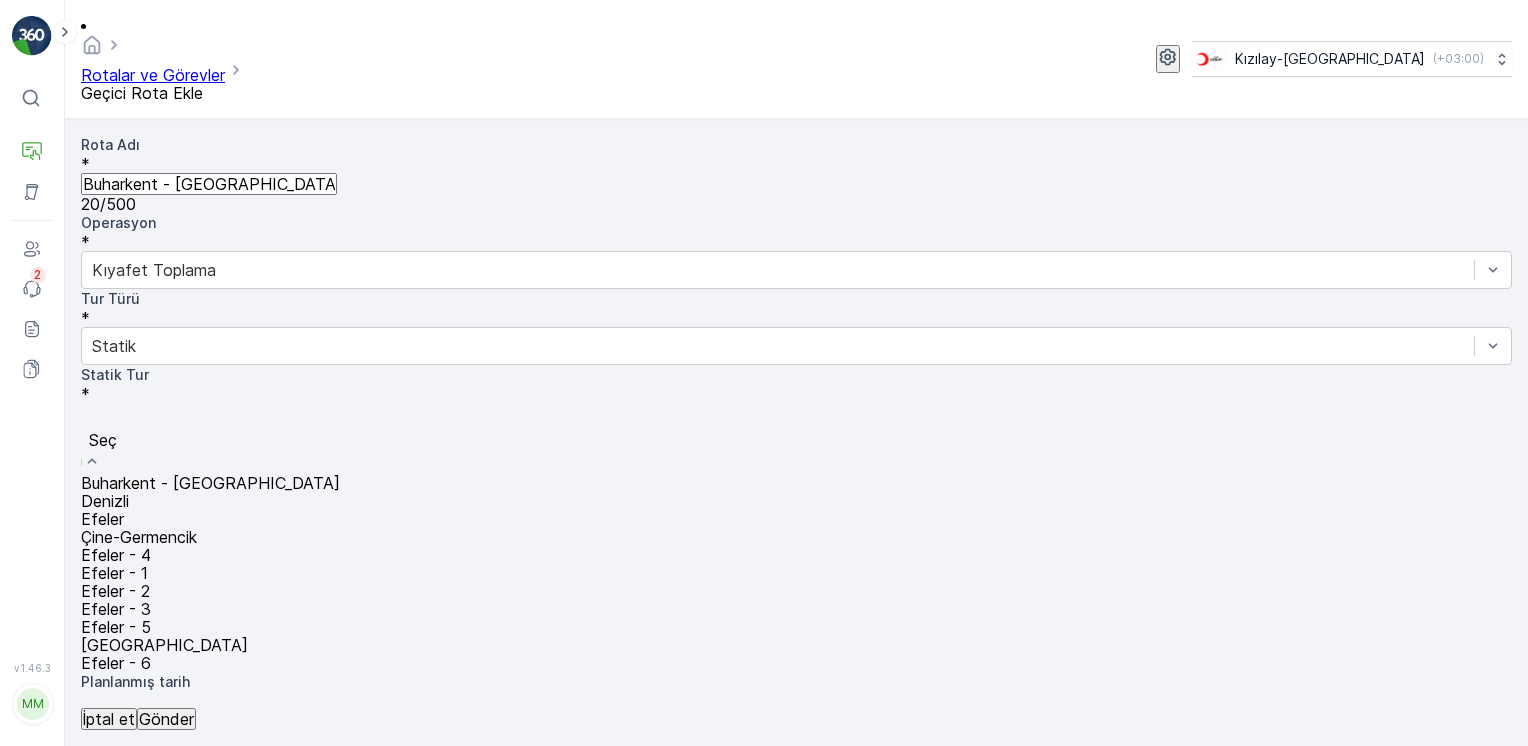 click at bounding box center (796, 418) 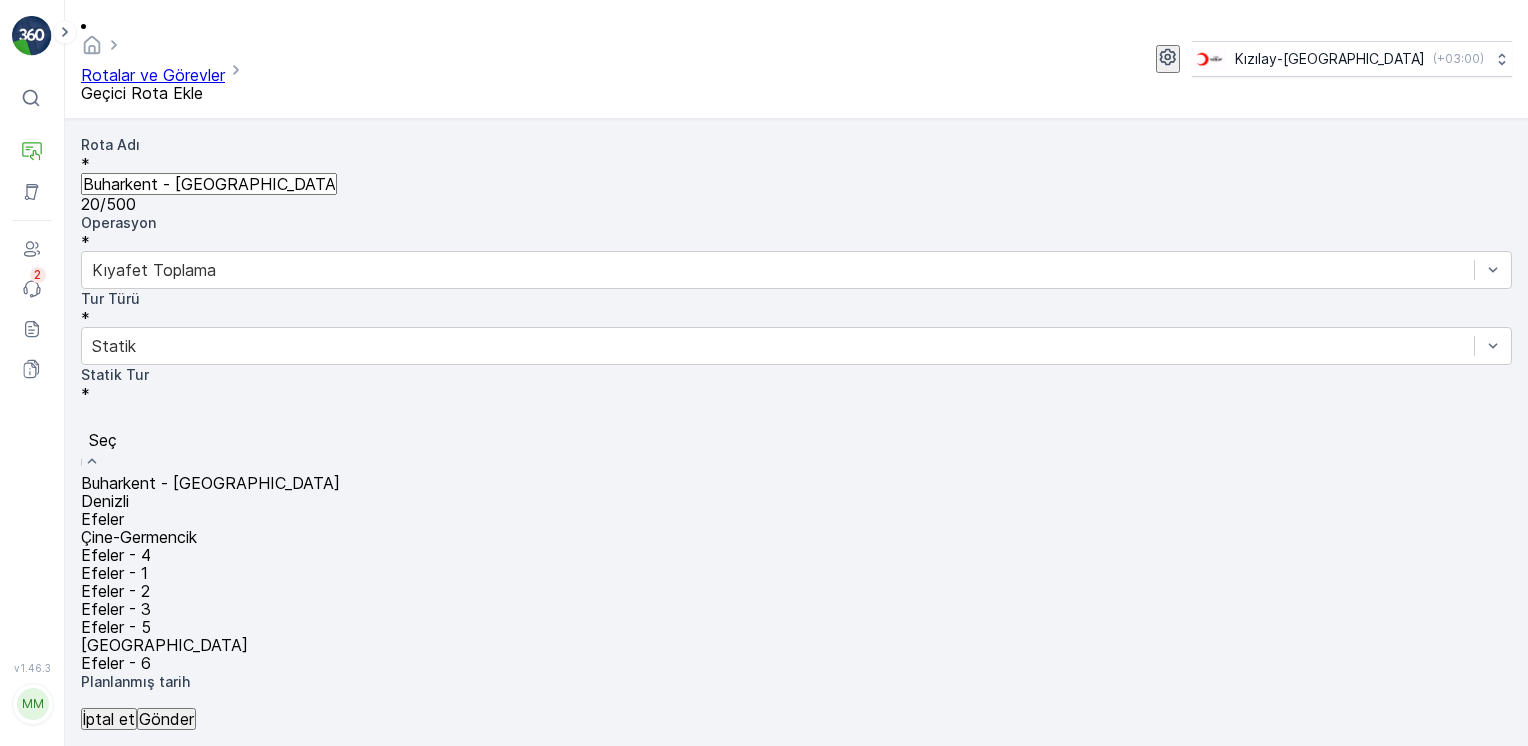 click on "Buharkent - [GEOGRAPHIC_DATA]" at bounding box center [210, 483] 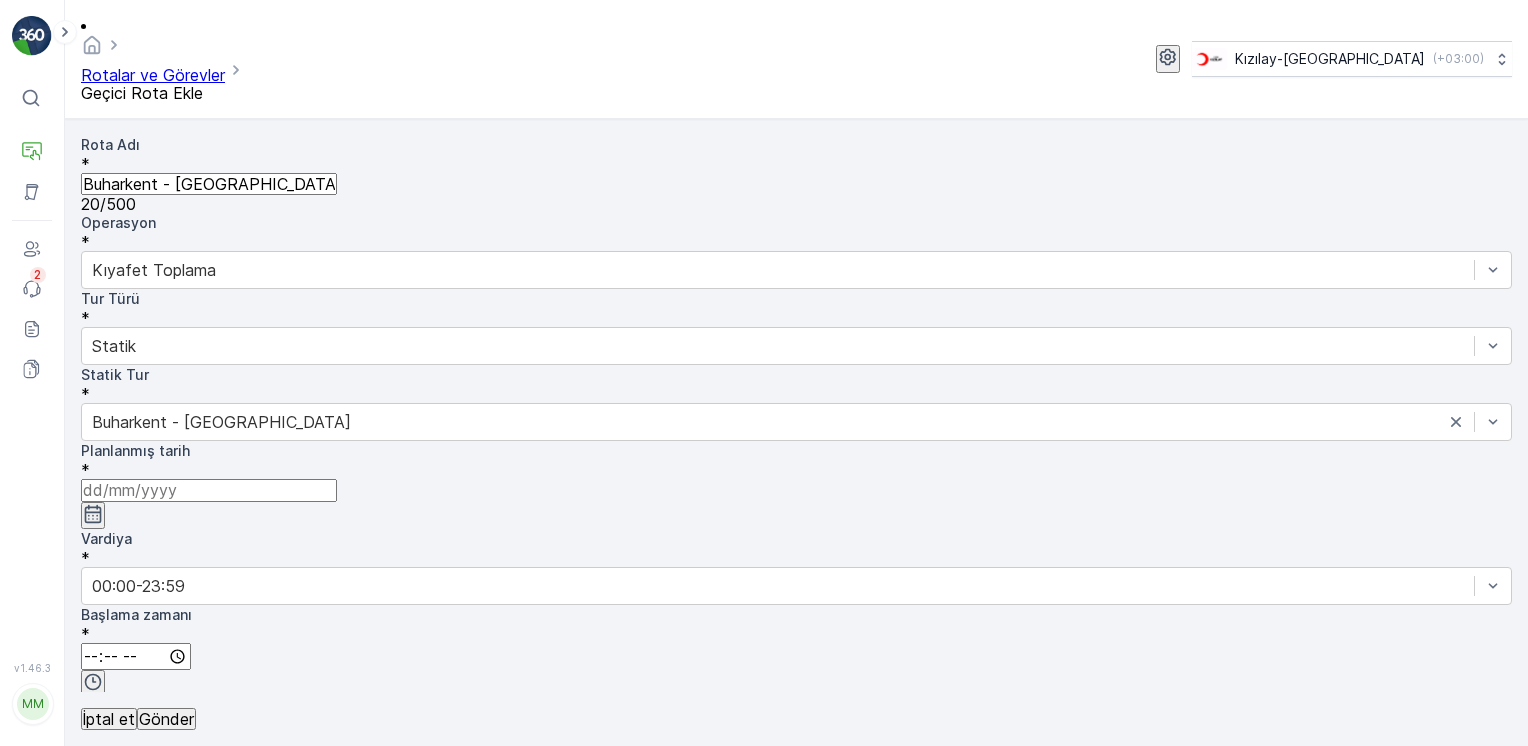 click 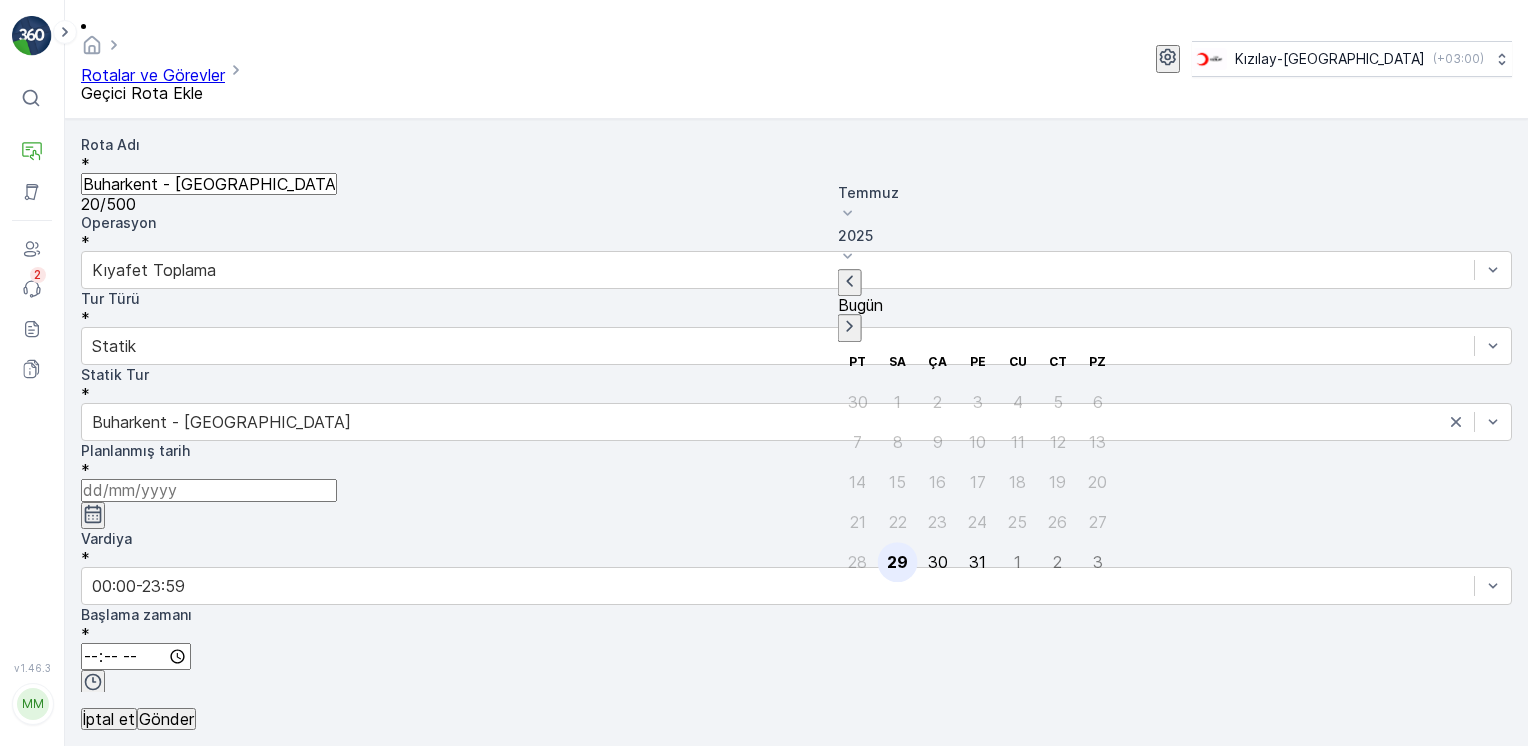 click on "29" at bounding box center (897, 562) 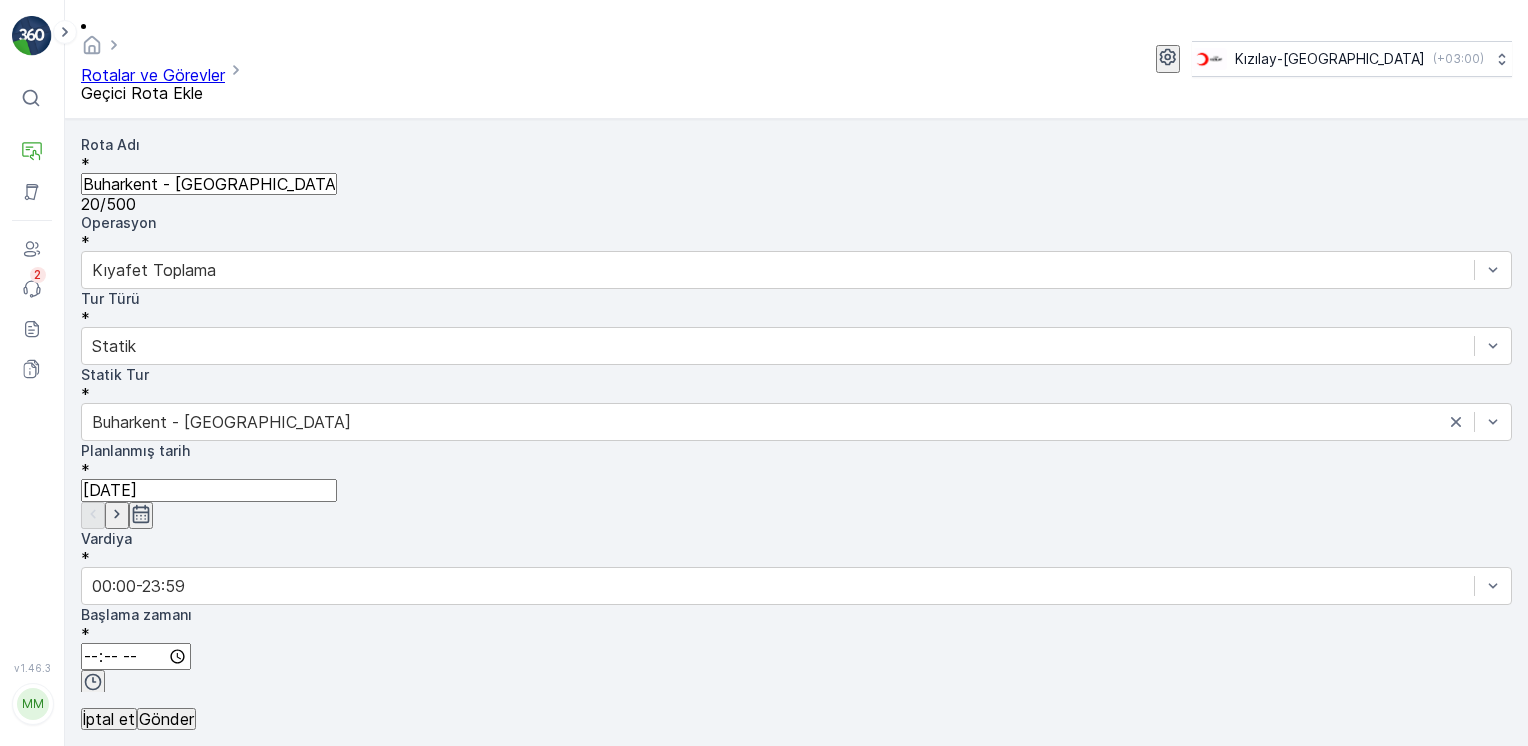 click 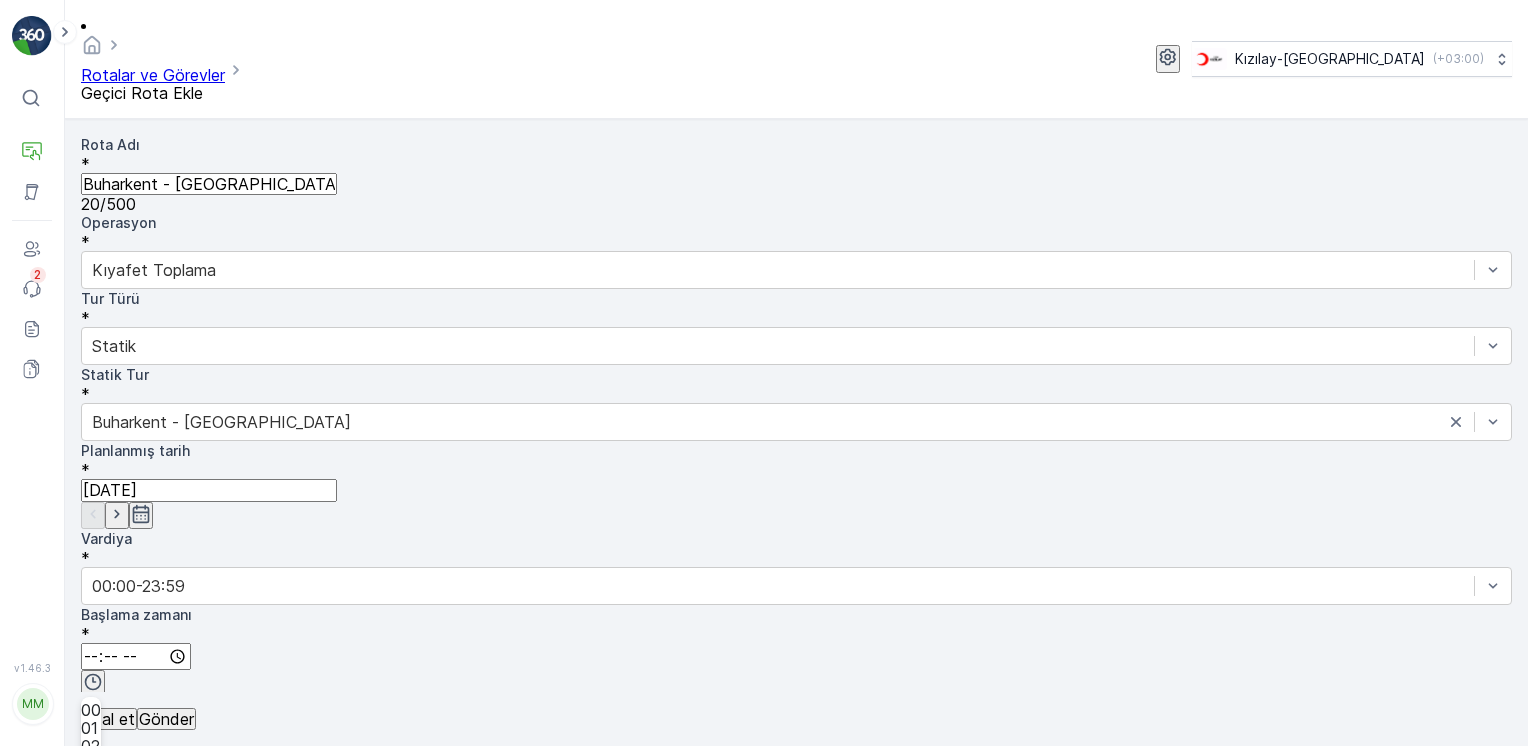 scroll, scrollTop: 100, scrollLeft: 0, axis: vertical 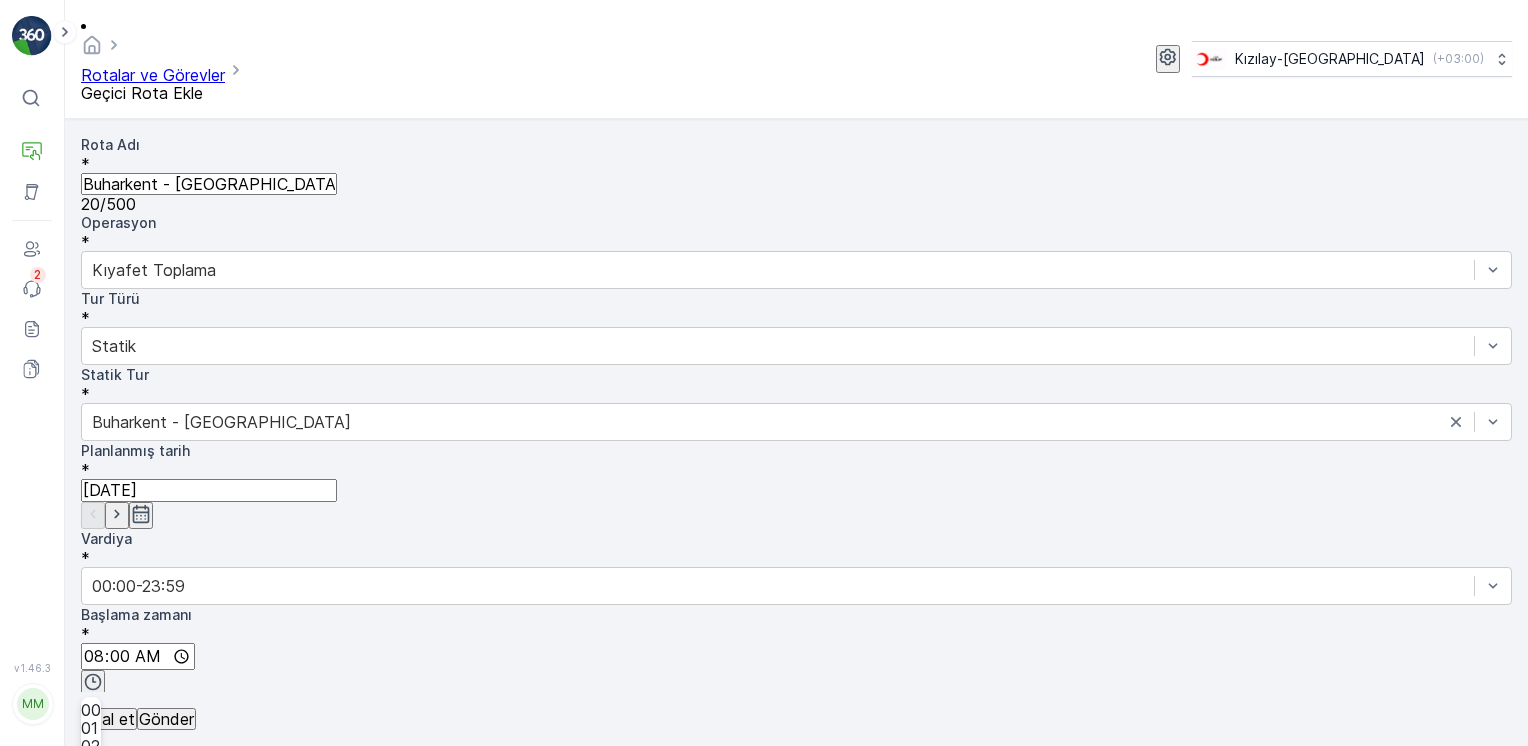 click 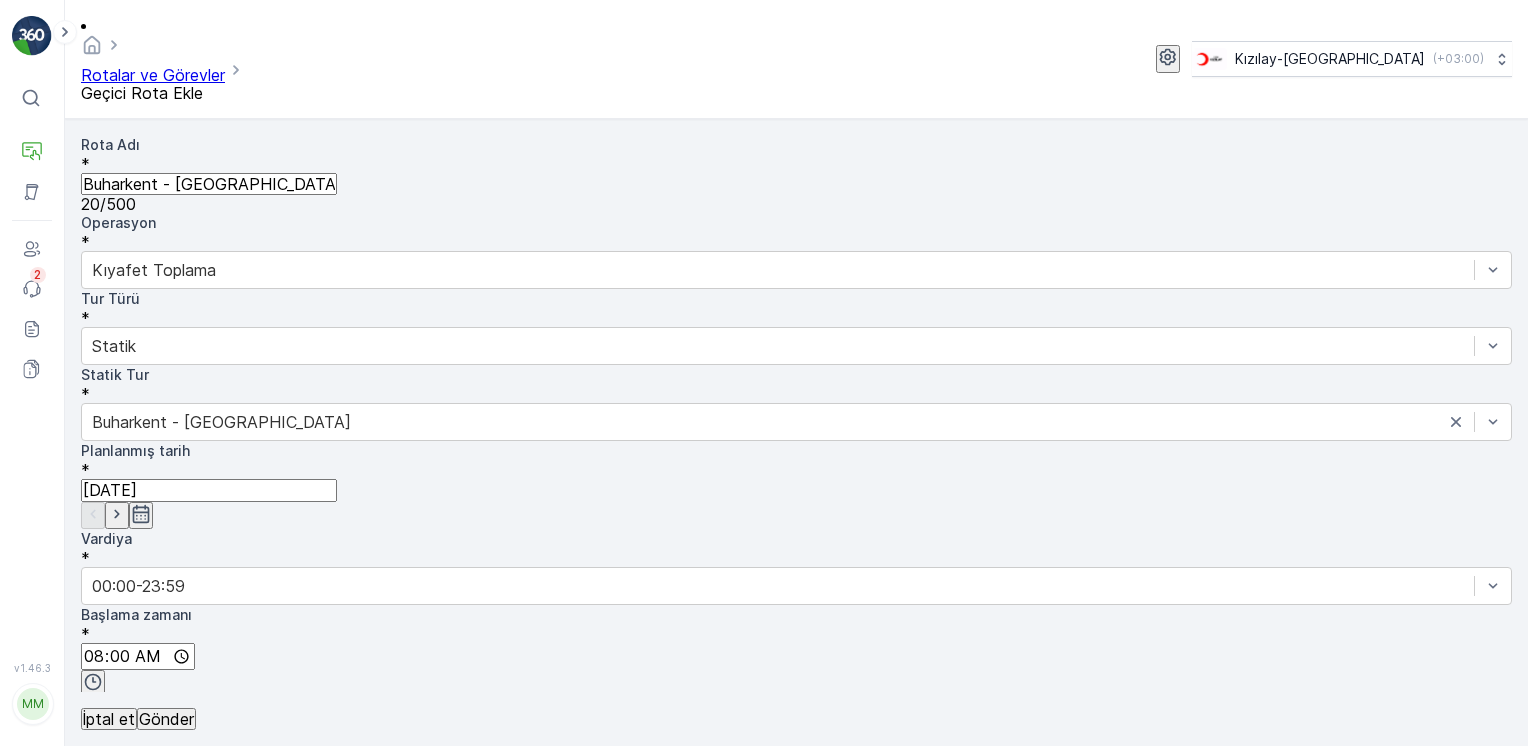 scroll, scrollTop: 424, scrollLeft: 0, axis: vertical 